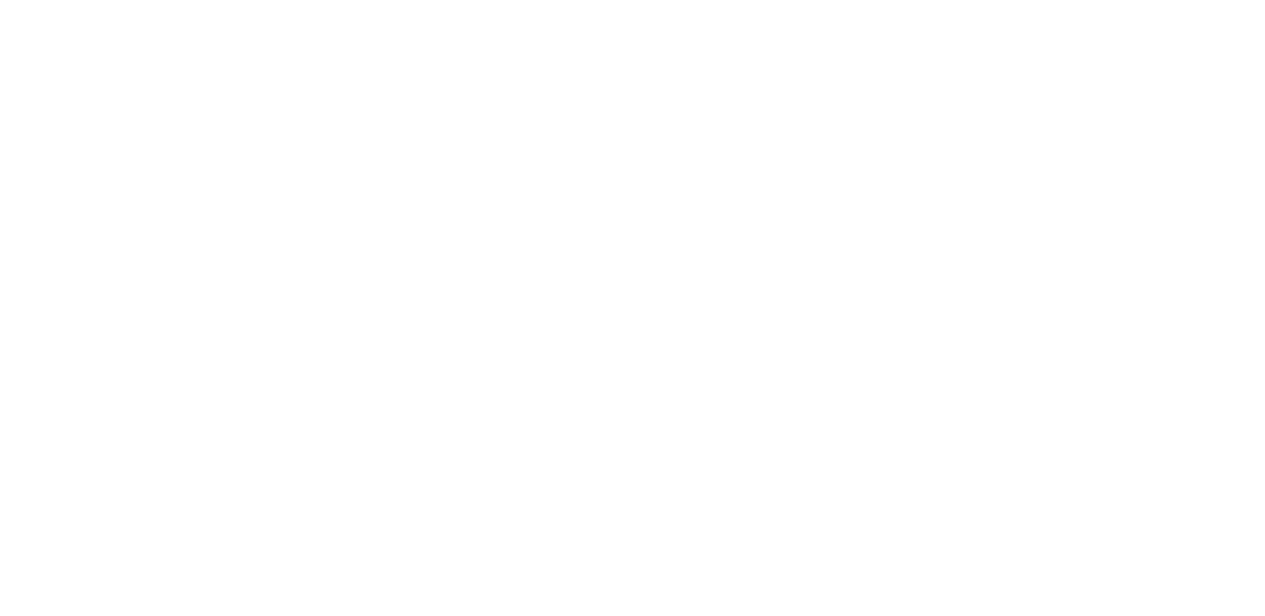 scroll, scrollTop: 0, scrollLeft: 0, axis: both 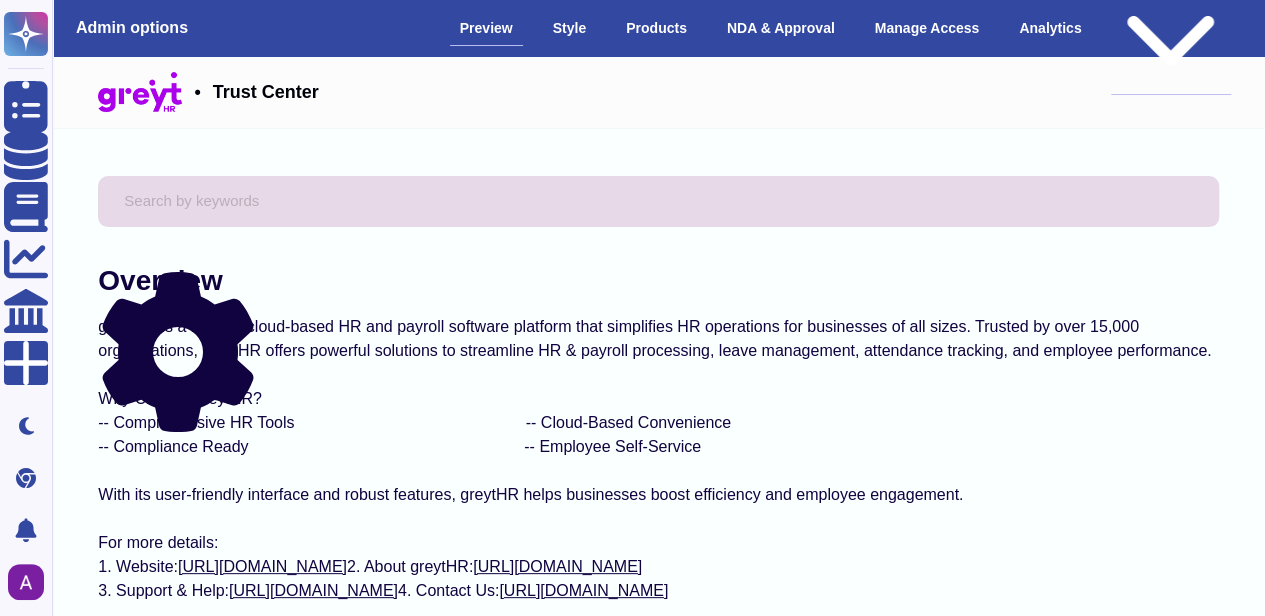 click on "Public version" at bounding box center (1171, 28) 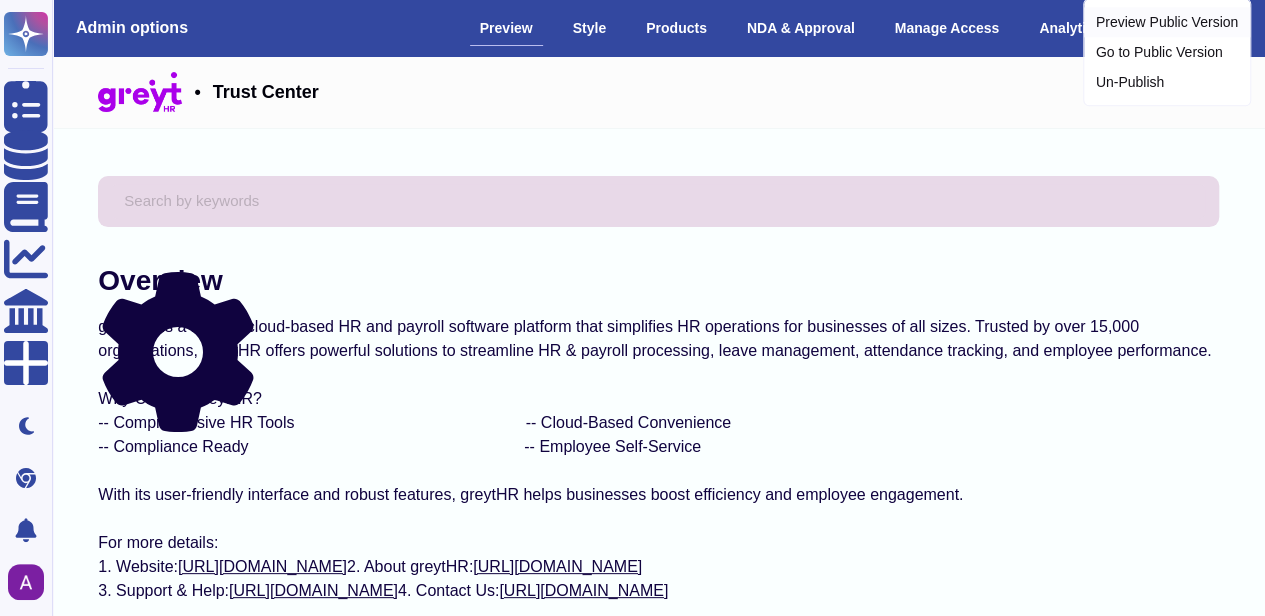 click on "Preview Public Version" at bounding box center [1167, 23] 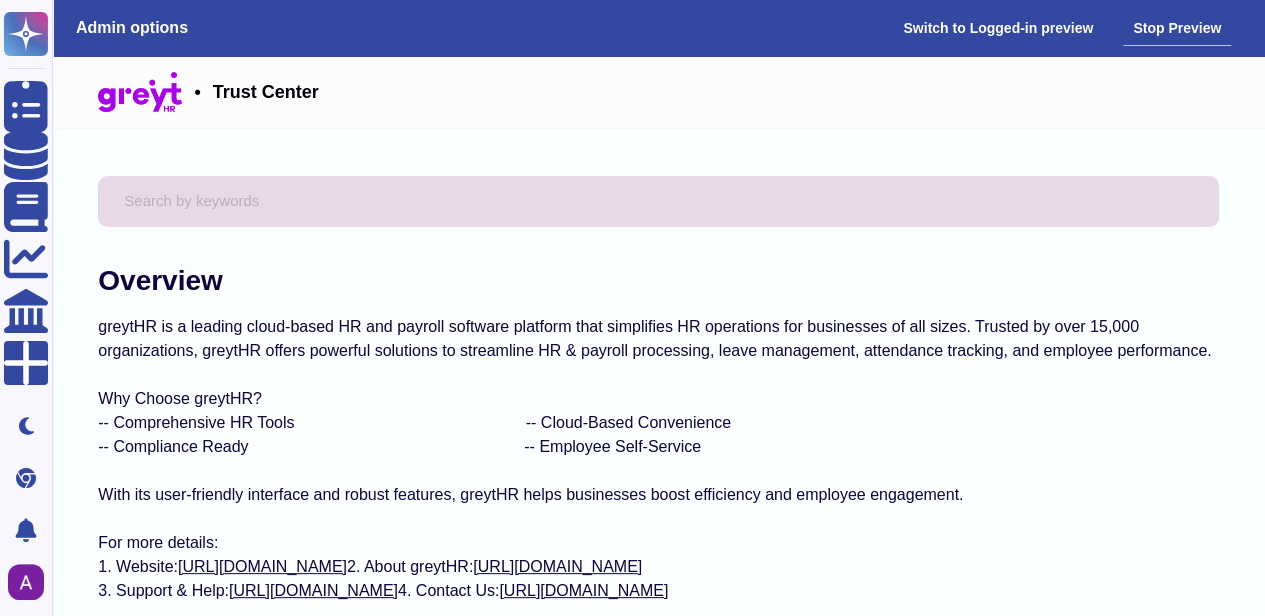 click on "Stop Preview" at bounding box center (1177, 28) 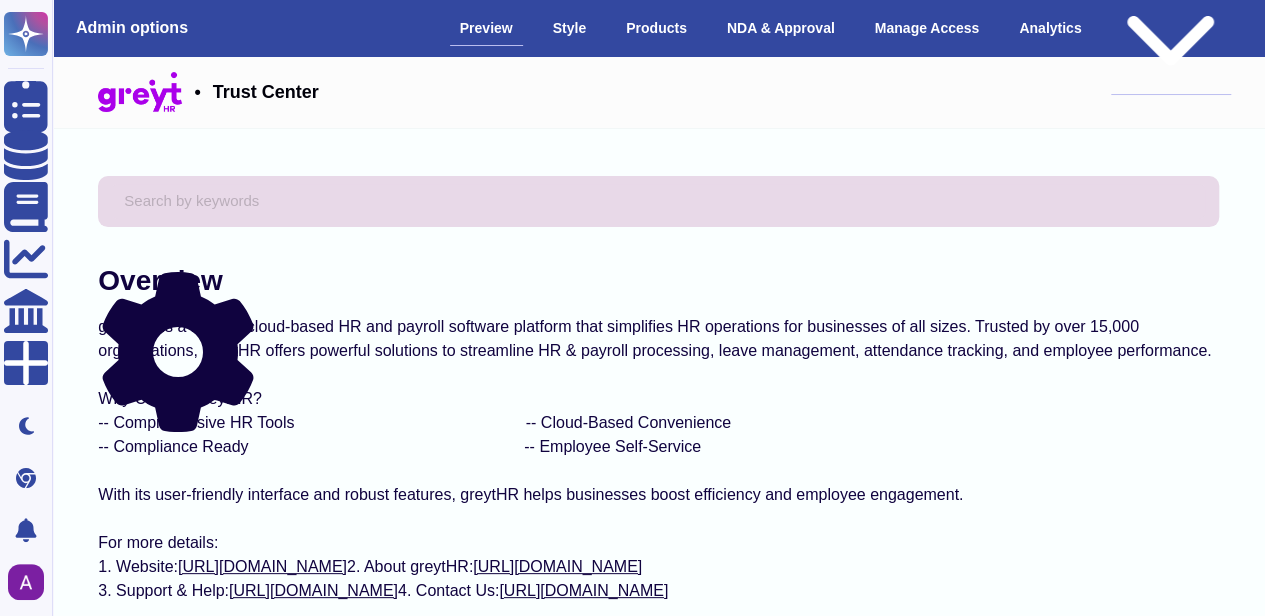 click on "Public version" at bounding box center (1171, 28) 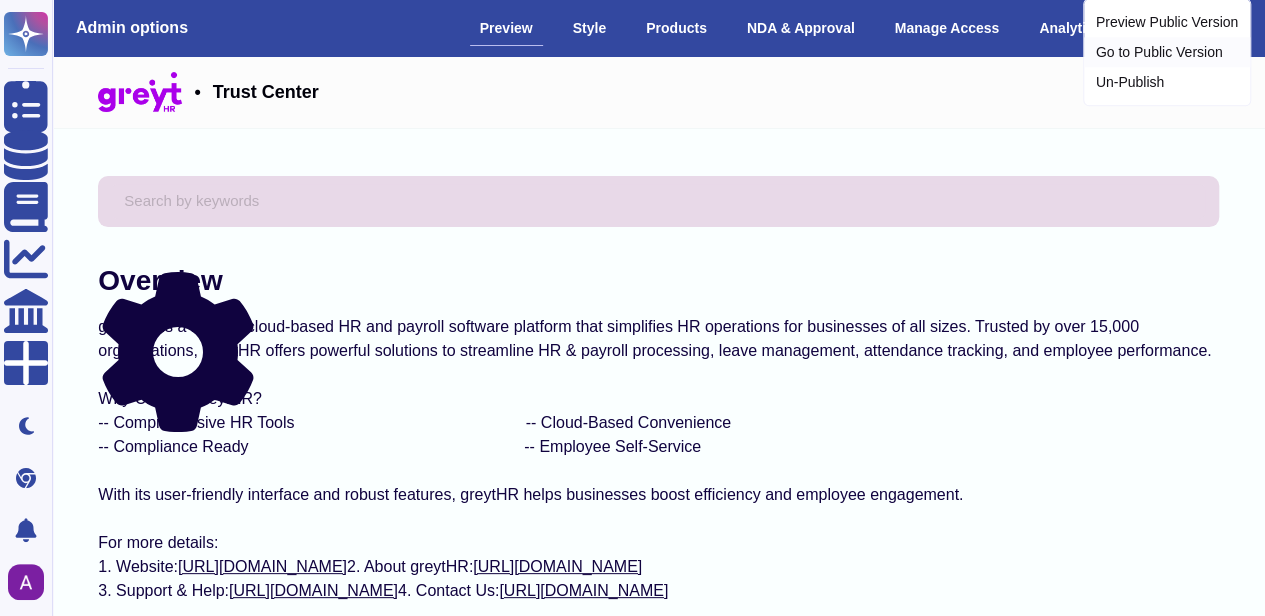 click on "Go to Public Version" at bounding box center (1167, 53) 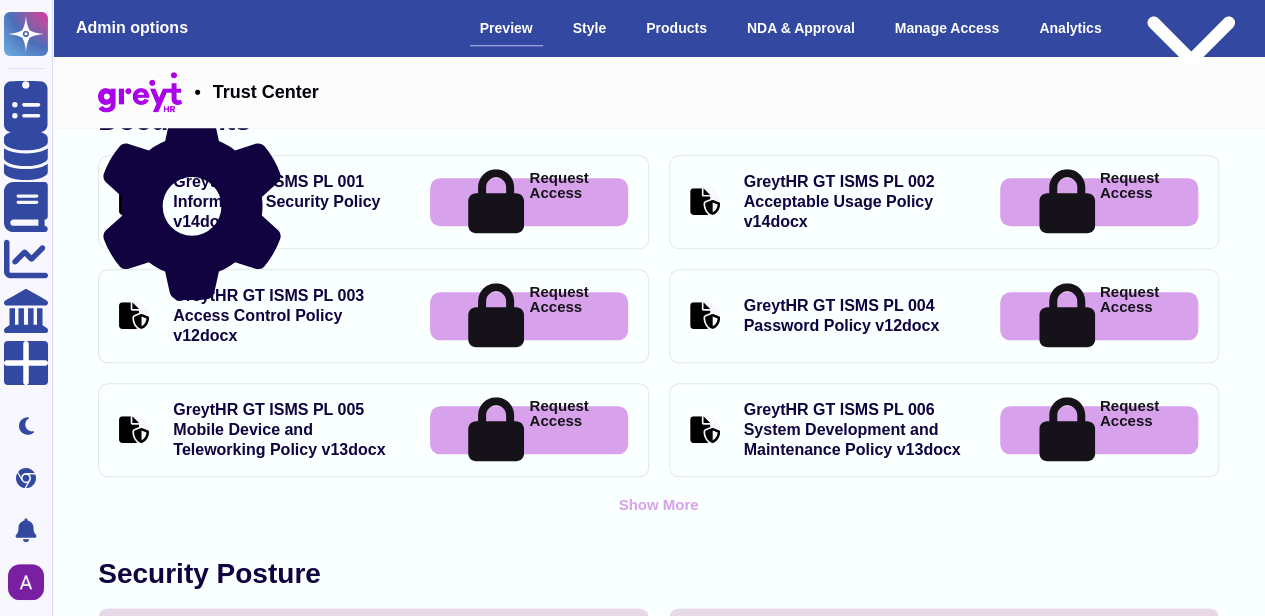 scroll, scrollTop: 837, scrollLeft: 0, axis: vertical 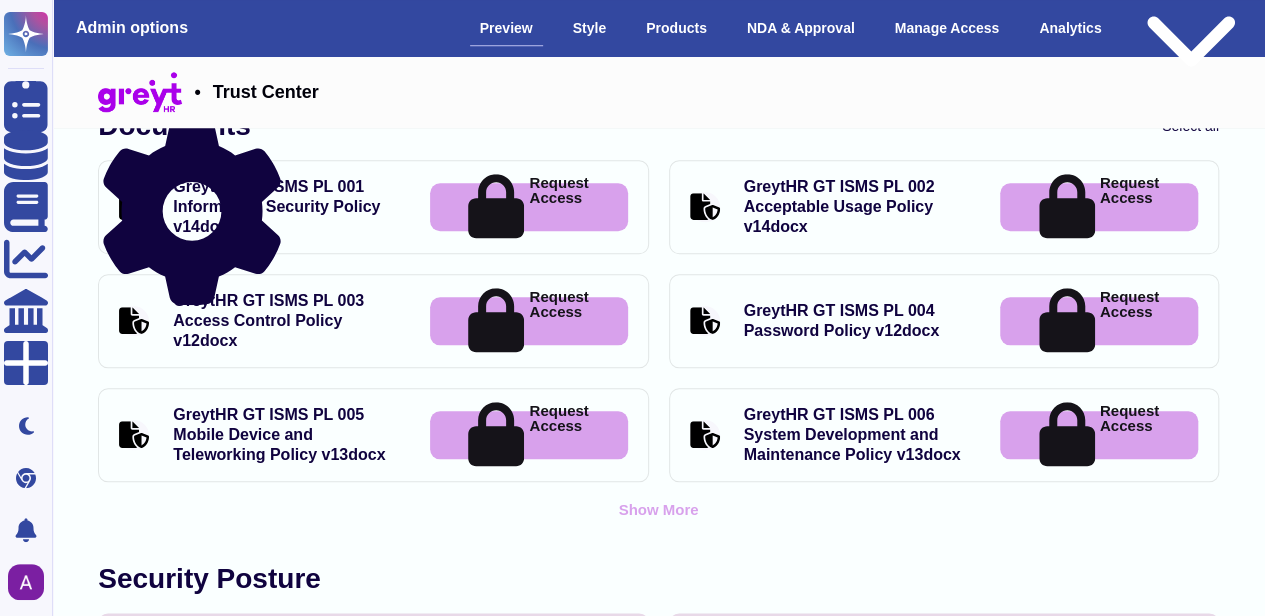 click on "Request Access" at bounding box center [1129, 206] 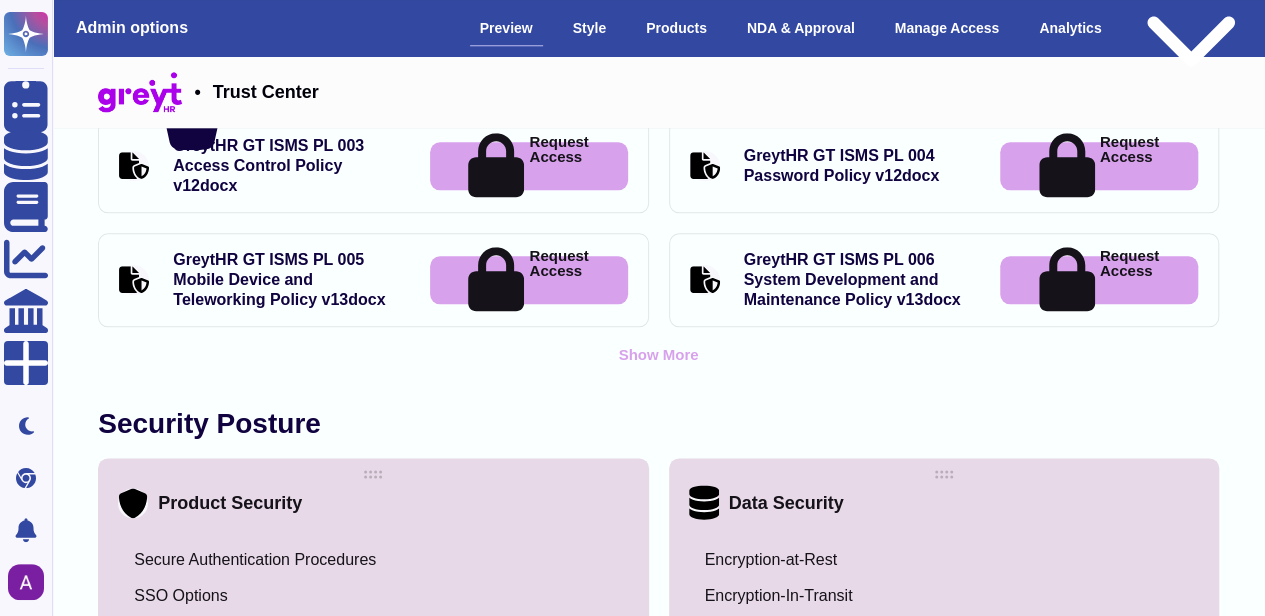 scroll, scrollTop: 1043, scrollLeft: 0, axis: vertical 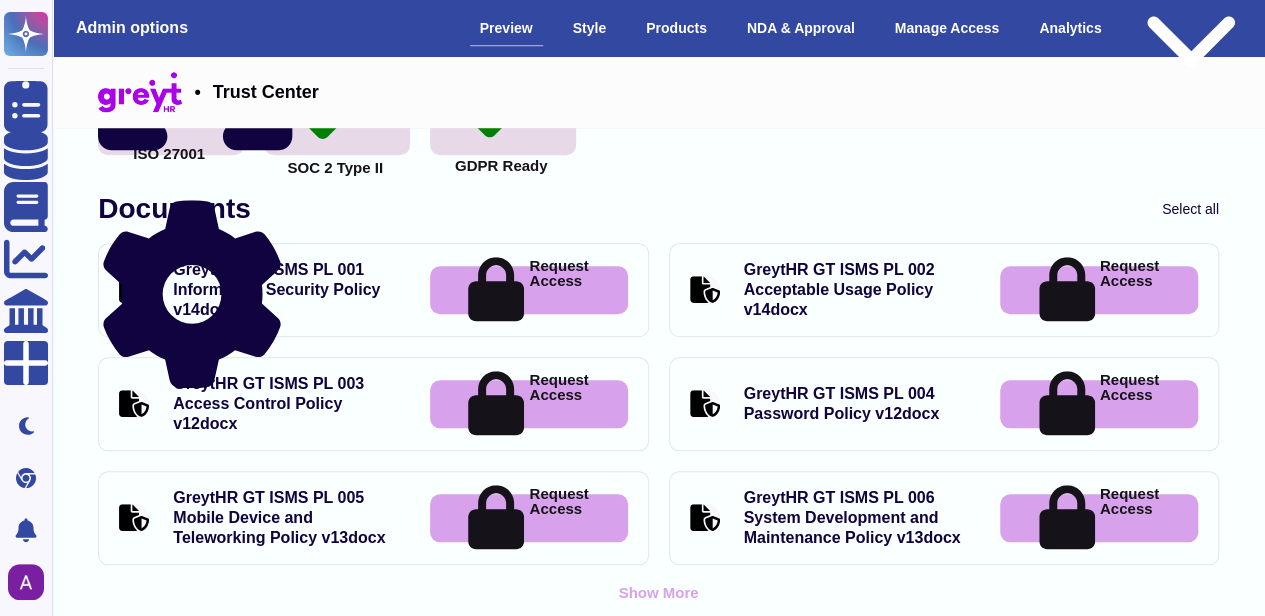 click on "Request Access" at bounding box center [558, 289] 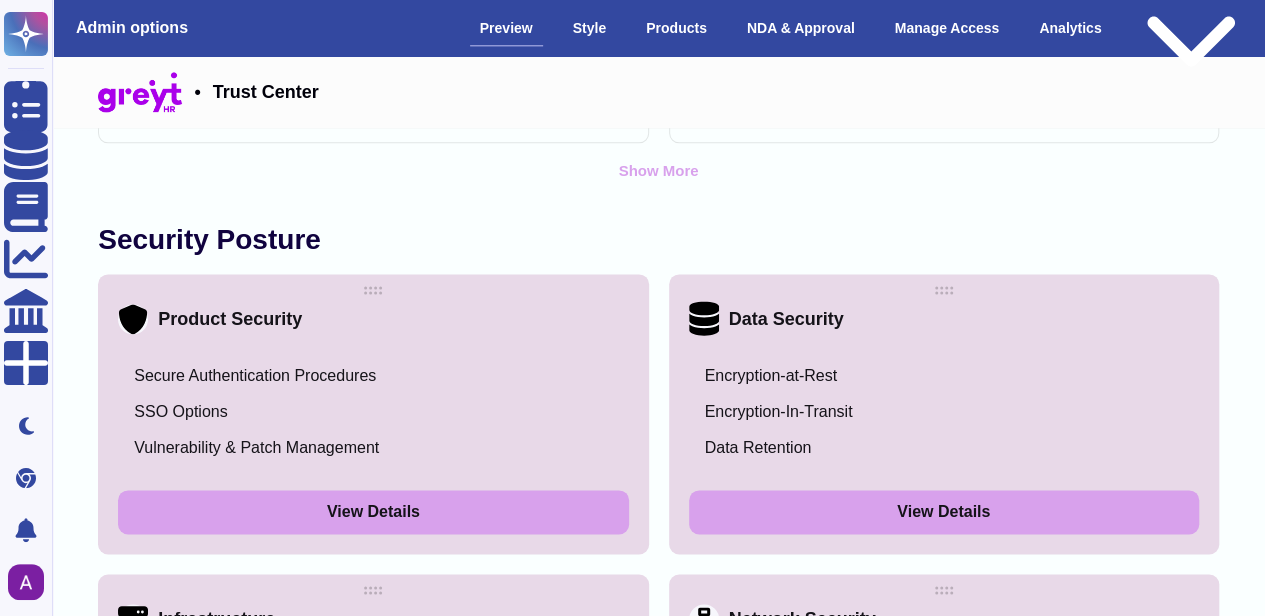 scroll, scrollTop: 1186, scrollLeft: 0, axis: vertical 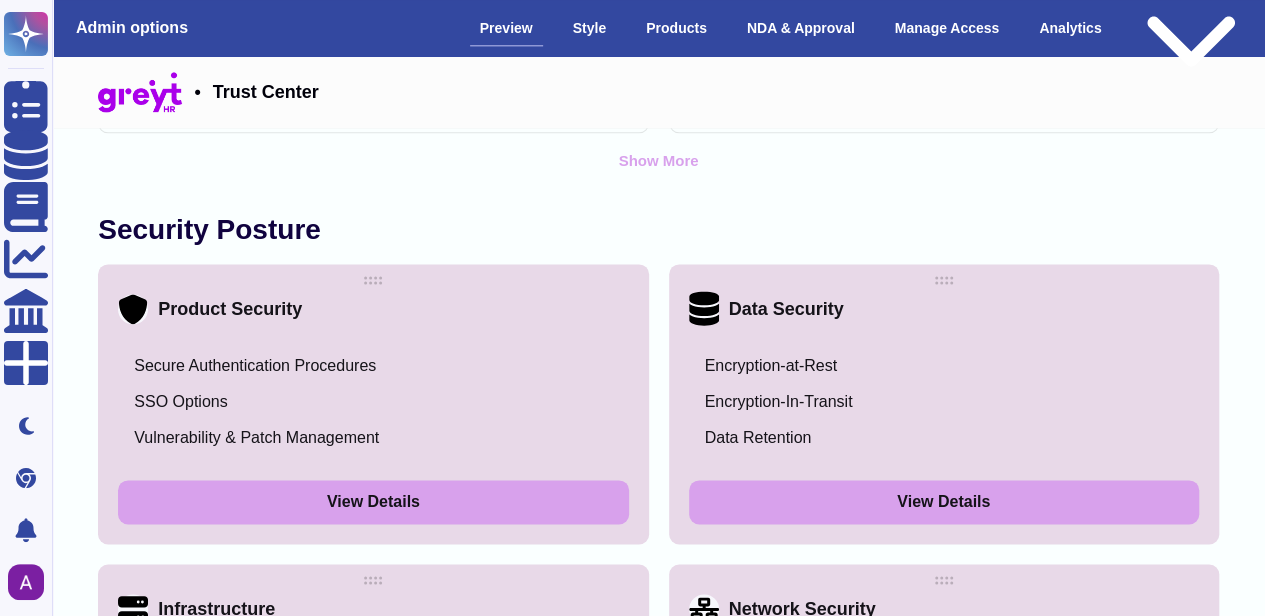 click on "Overview greytHR is a leading cloud-based HR and payroll software platform that simplifies HR operations for businesses of all sizes. Trusted by over 15,000 organizations, greytHR offers powerful solutions to streamline HR & payroll processing, leave management, attendance tracking, and employee performance.
Why Choose greytHR?
-- Comprehensive HR Tools                                                    -- Cloud-Based Convenience
-- Compliance Ready                                                              -- Employee Self-Service
With its user-friendly interface and robust features, greytHR helps businesses boost efficiency and employee engagement.
For more details:
1. Website:  [URL][DOMAIN_NAME]                                                          2. About greytHR:  [URL][DOMAIN_NAME]
3. Support & Help:  [URL][DOMAIN_NAME]                        4. Contact Us:  [URL][DOMAIN_NAME]
Compliance   ISO 27001     Legal" at bounding box center [658, 1578] 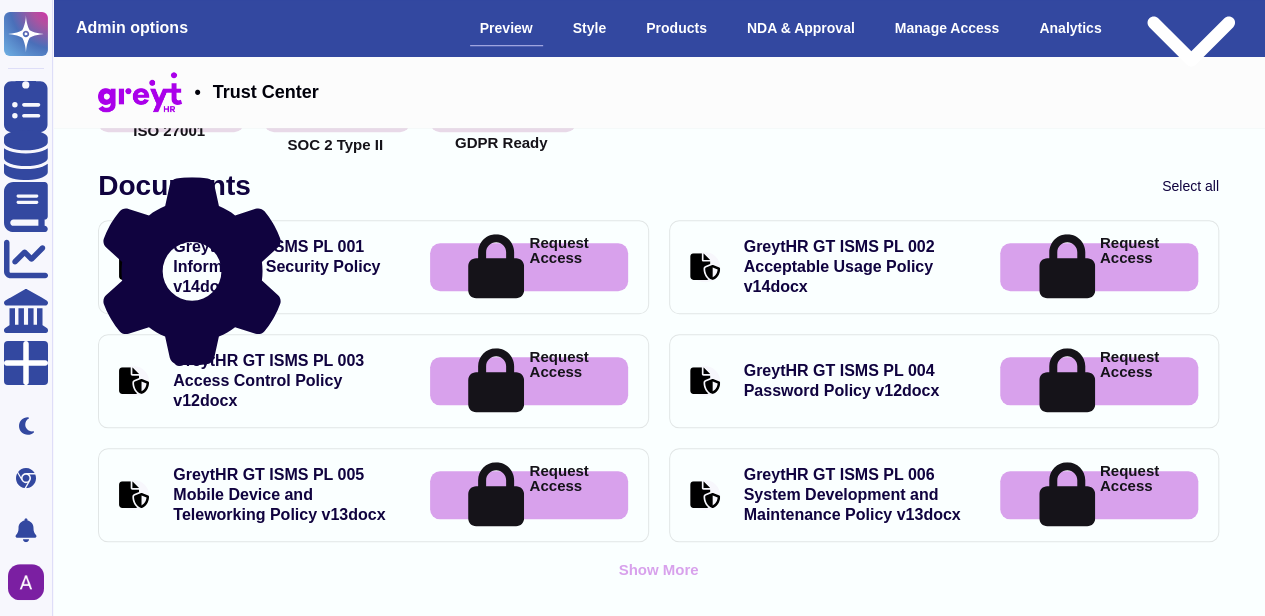 scroll, scrollTop: 791, scrollLeft: 0, axis: vertical 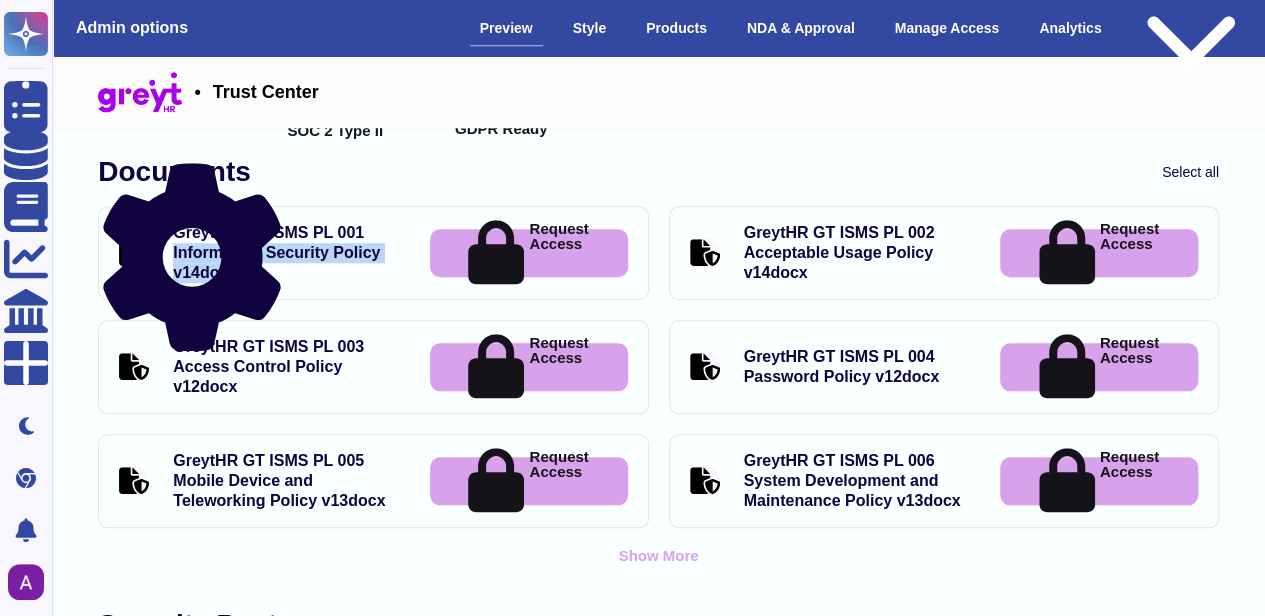 drag, startPoint x: 402, startPoint y: 221, endPoint x: 478, endPoint y: 284, distance: 98.71677 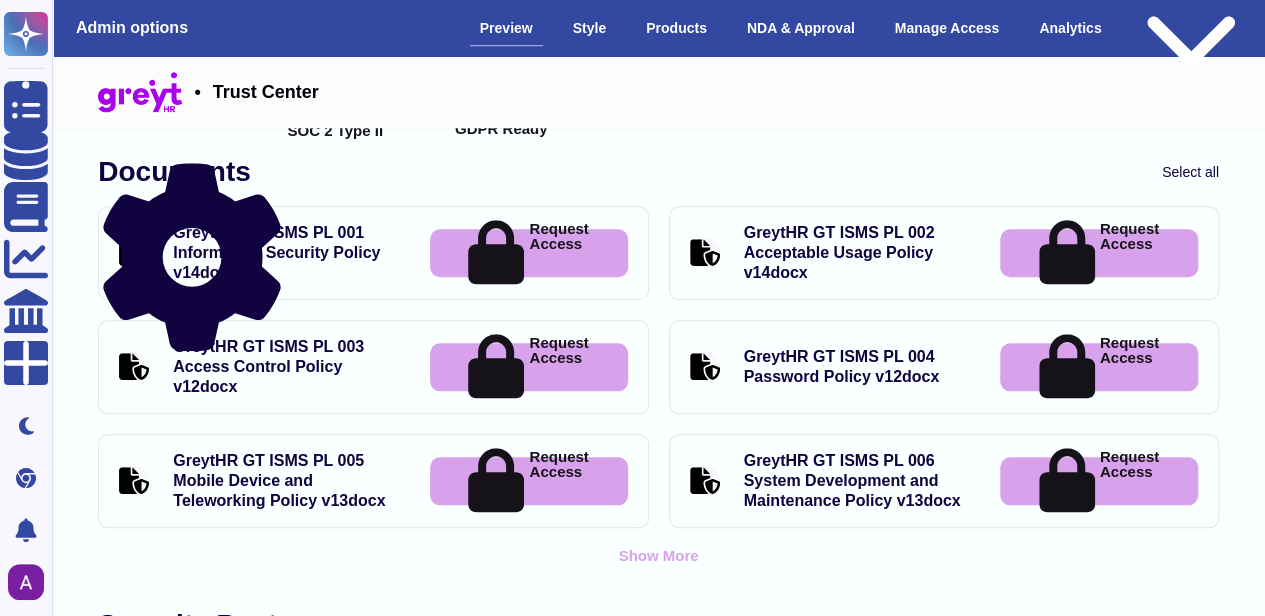 click on "Documents Select all" at bounding box center [658, 172] 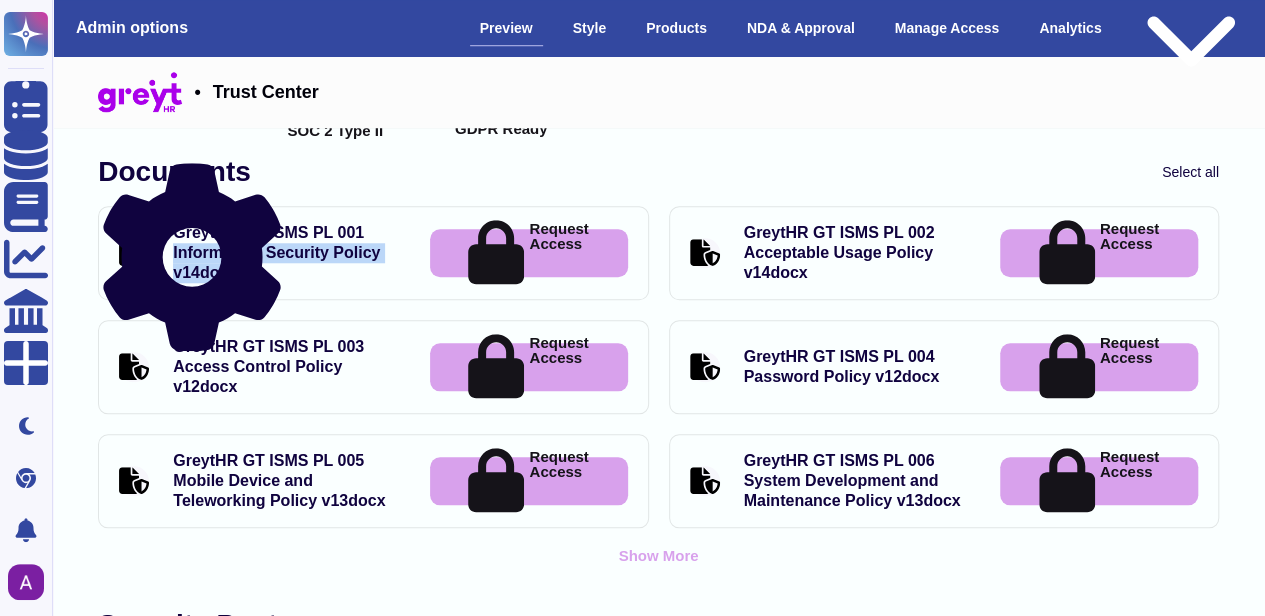 drag, startPoint x: 414, startPoint y: 208, endPoint x: 499, endPoint y: 283, distance: 113.35784 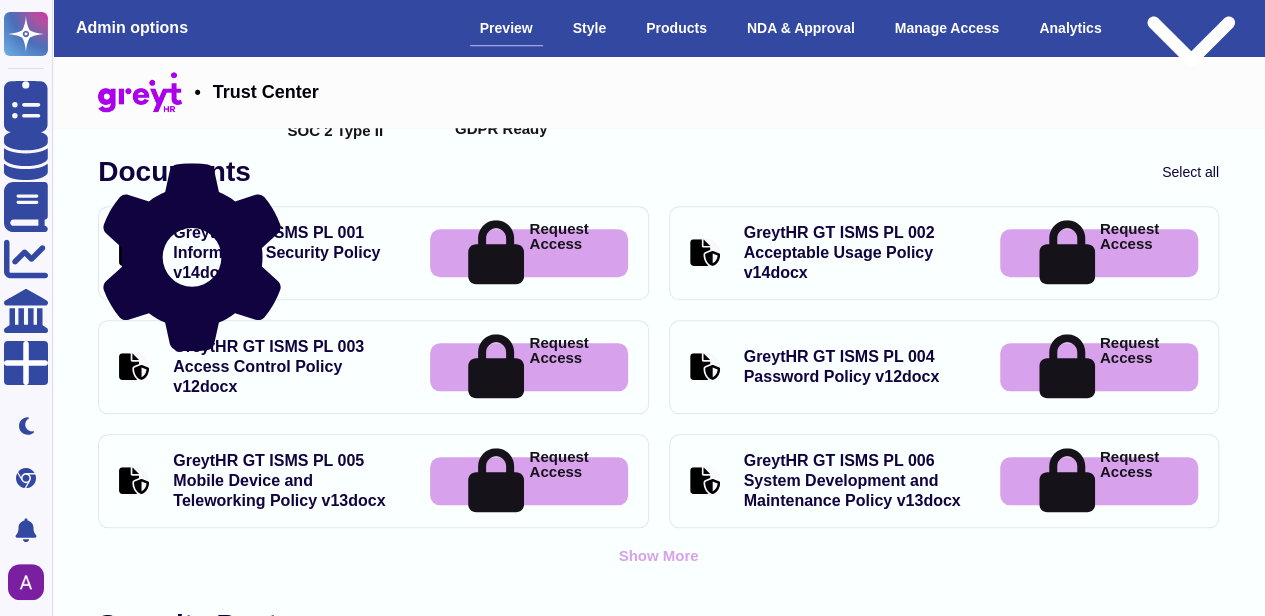 click on "Request Access" at bounding box center (529, 253) 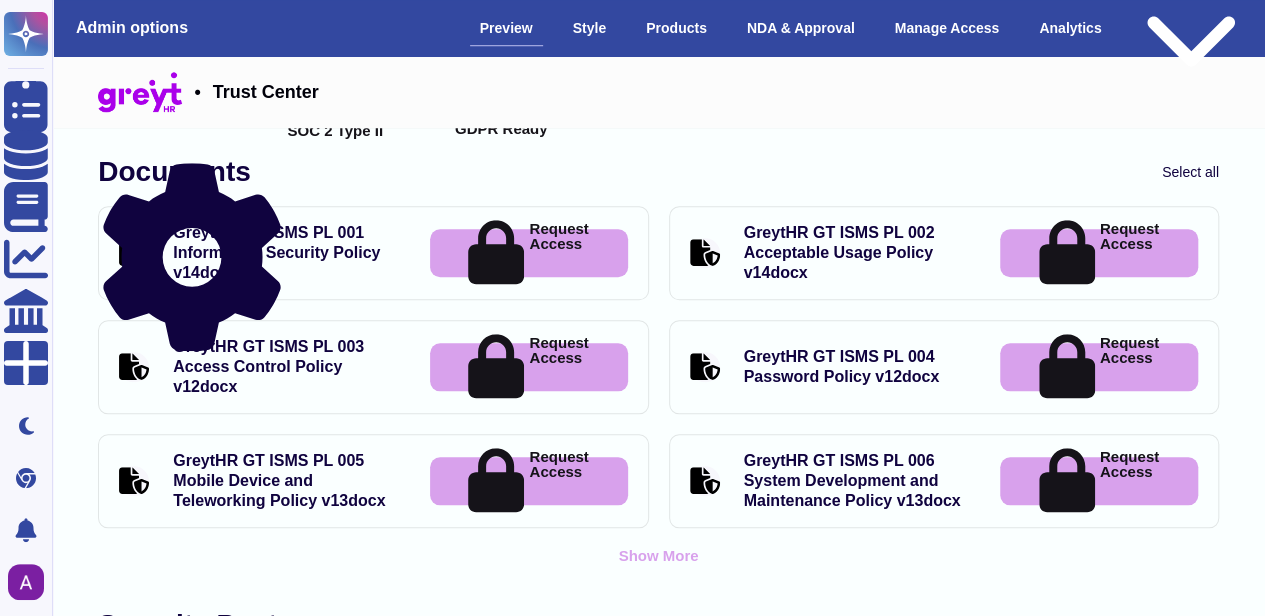 drag, startPoint x: 307, startPoint y: 161, endPoint x: 459, endPoint y: 181, distance: 153.31015 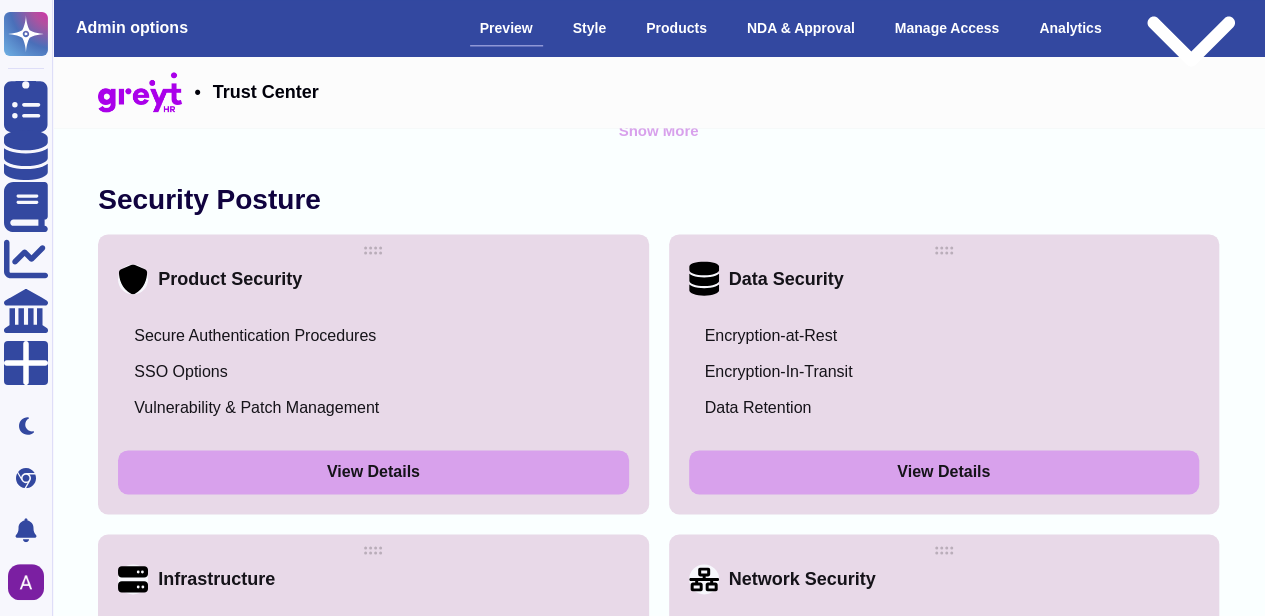 scroll, scrollTop: 1225, scrollLeft: 0, axis: vertical 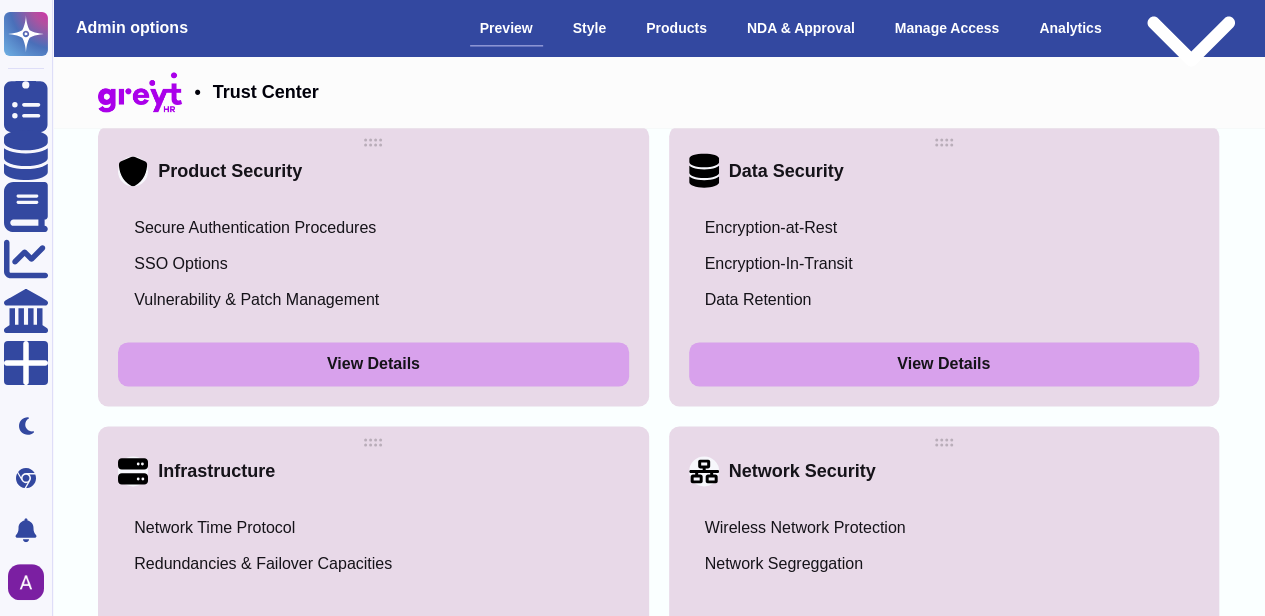 click on "View Details" at bounding box center [373, 364] 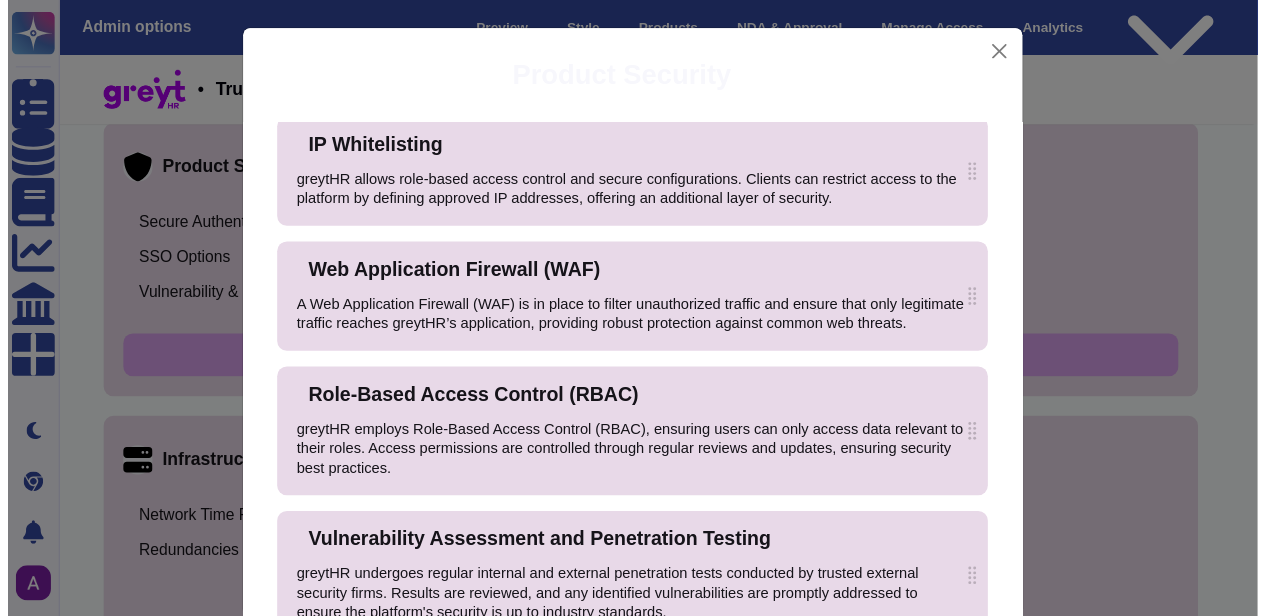 scroll, scrollTop: 762, scrollLeft: 0, axis: vertical 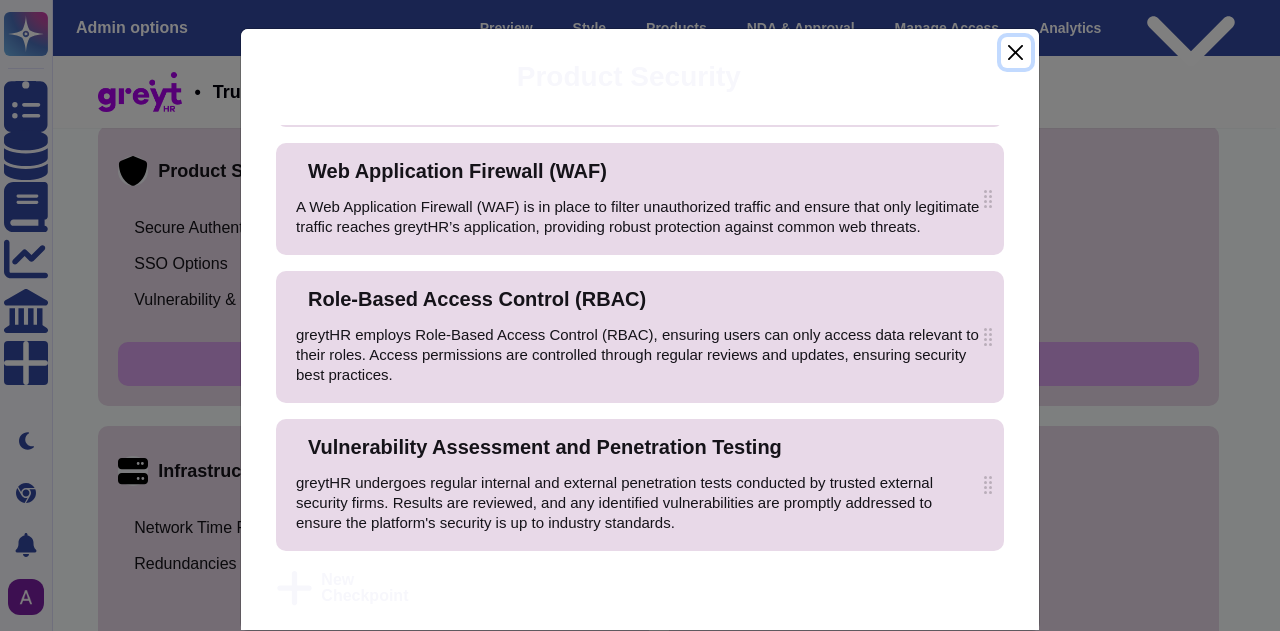 click at bounding box center [1016, 52] 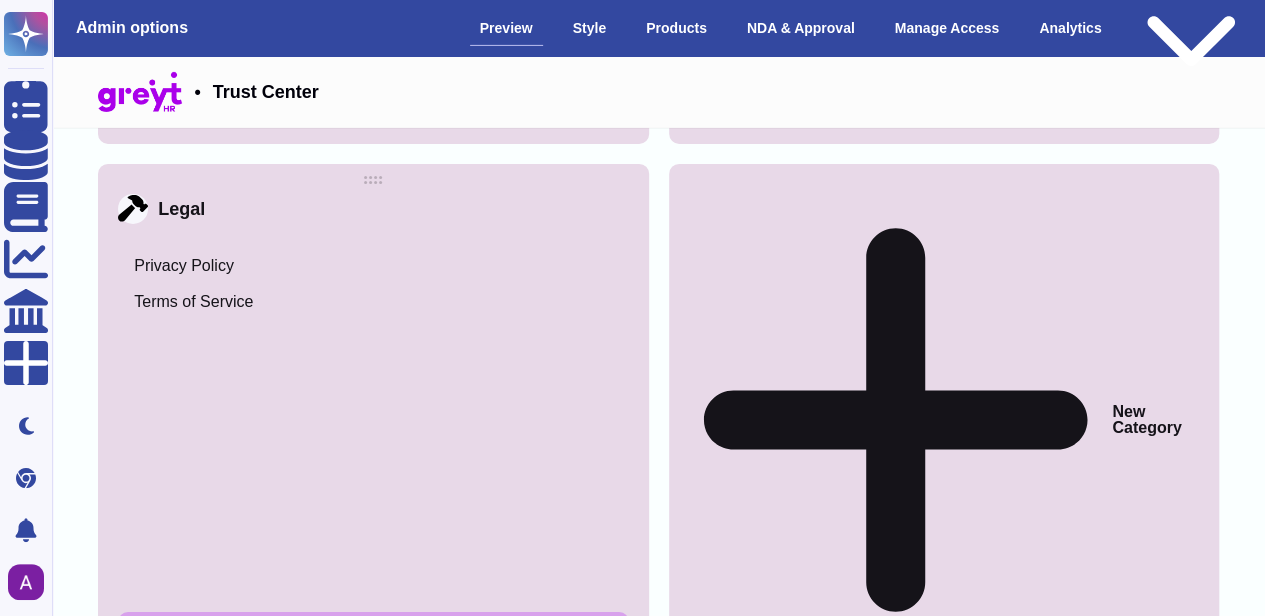 scroll, scrollTop: 3401, scrollLeft: 0, axis: vertical 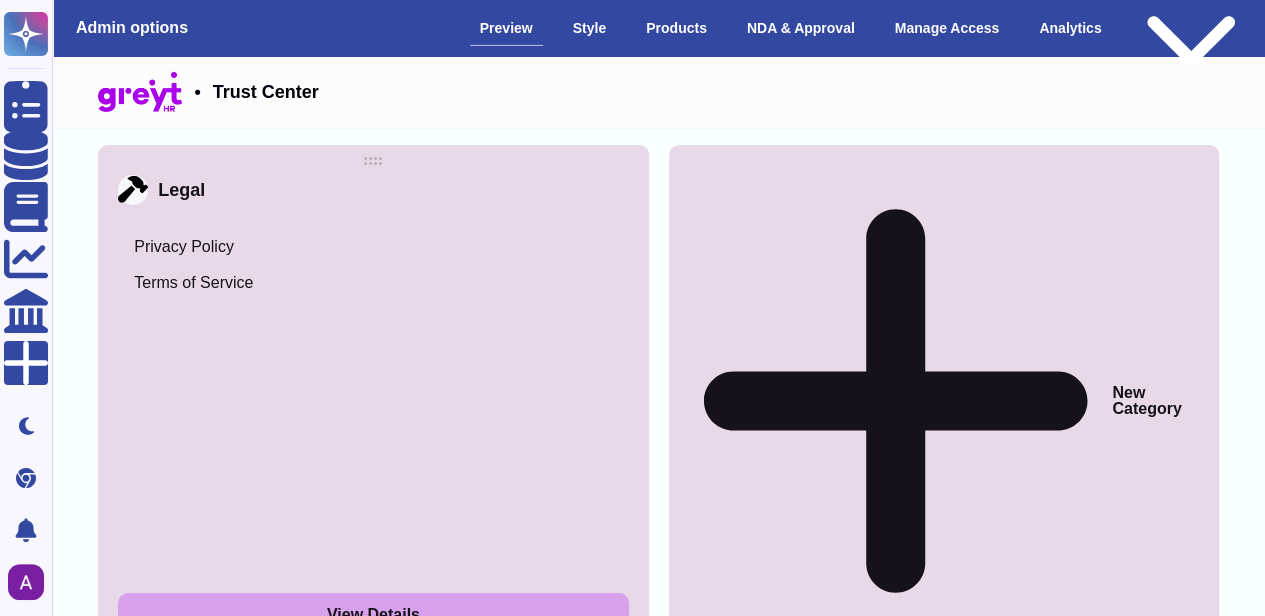 click on "Admin options" at bounding box center [132, 27] 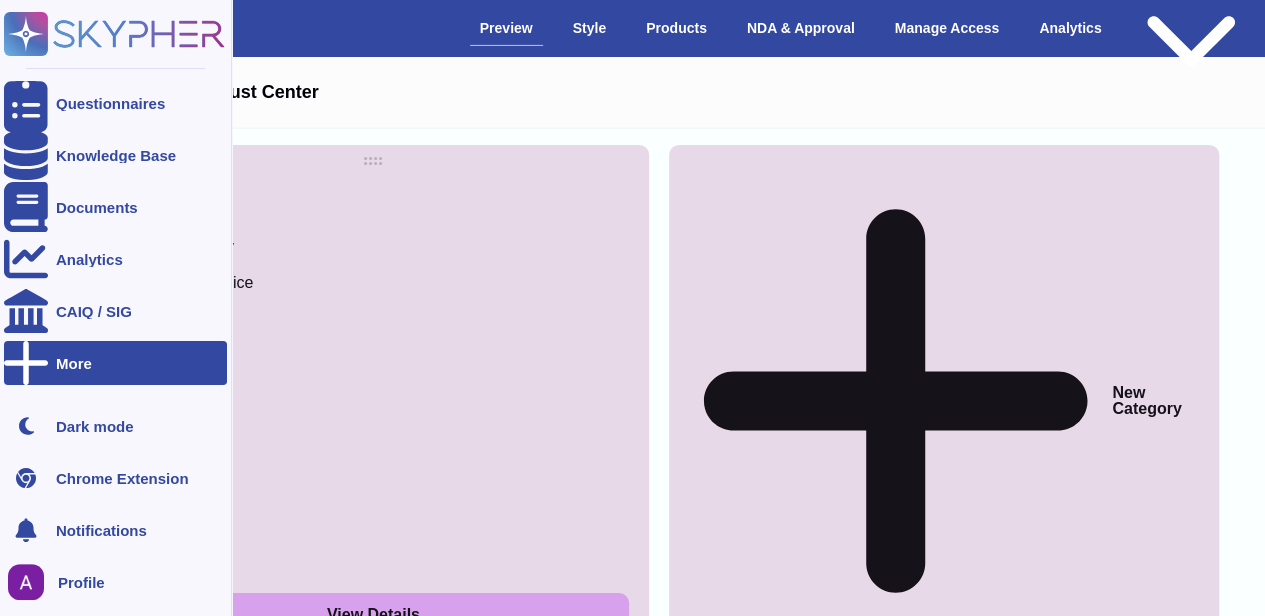 click 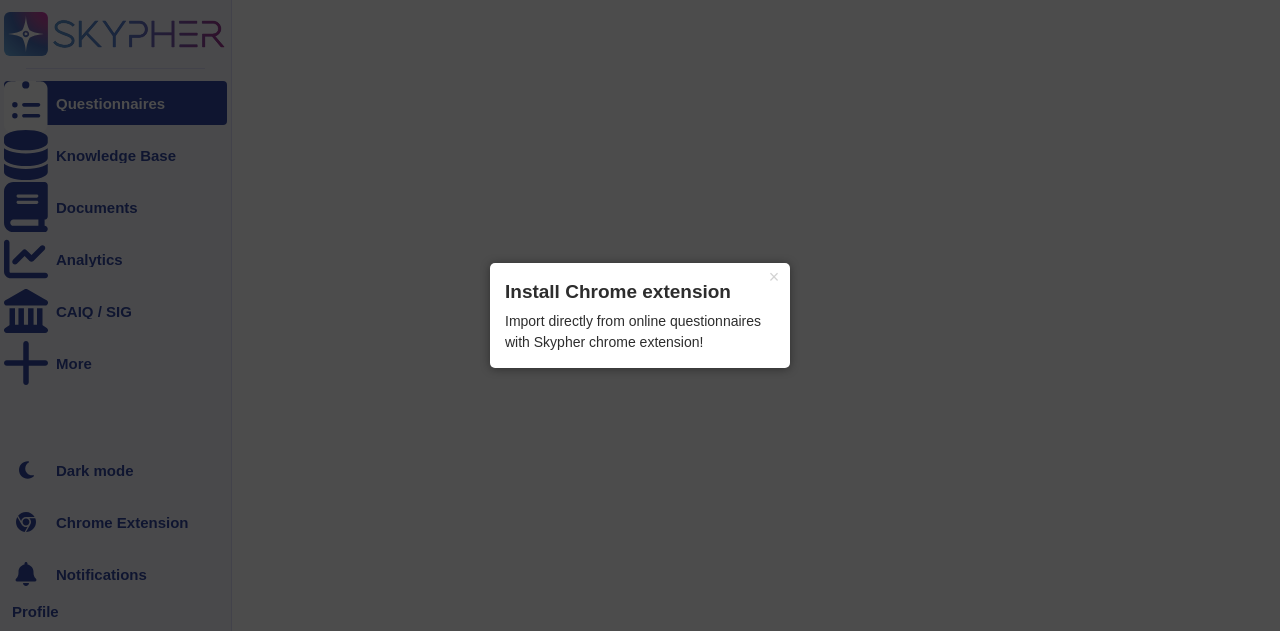 click 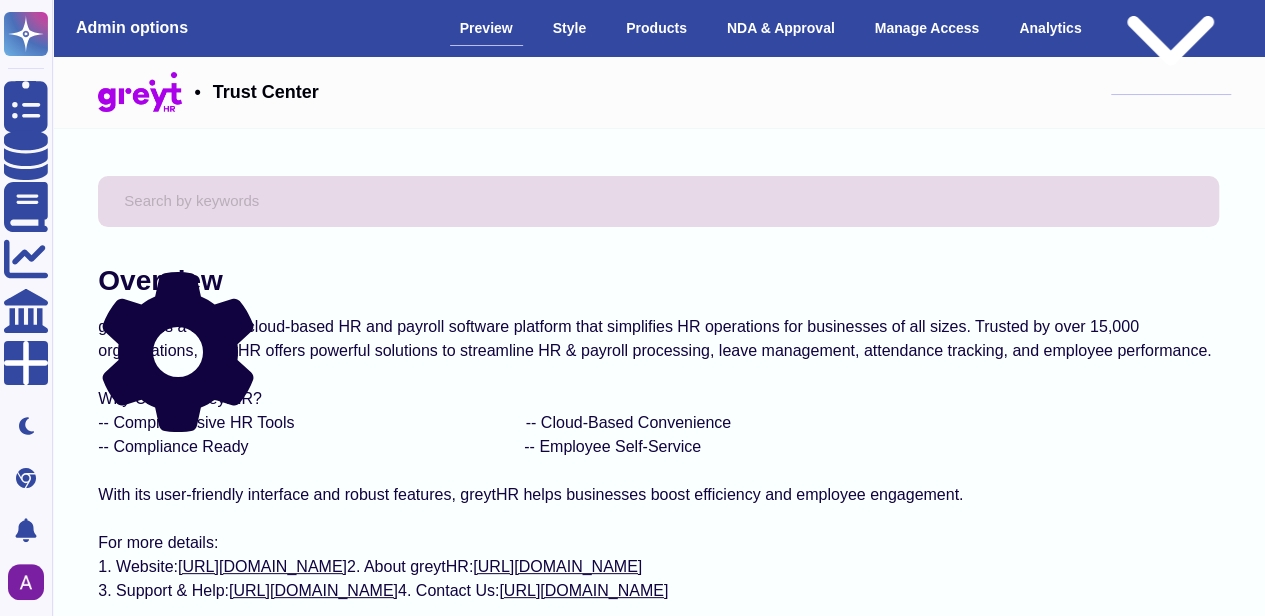 click on "Public version" at bounding box center [1171, 28] 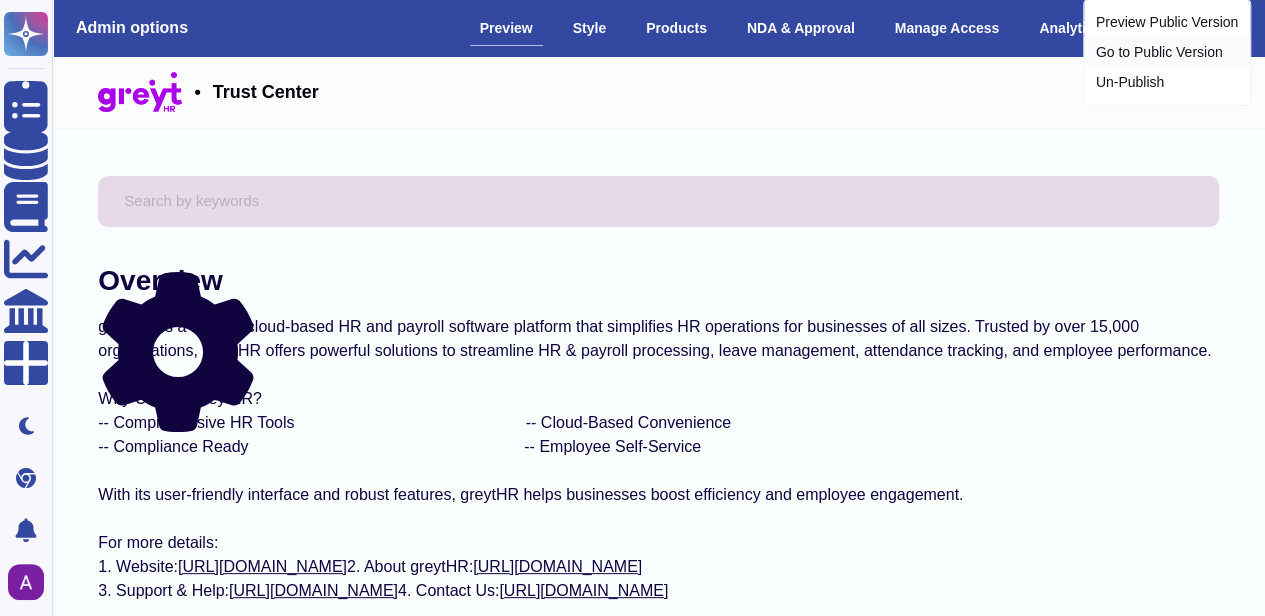 click on "Go to Public Version" at bounding box center [1167, 53] 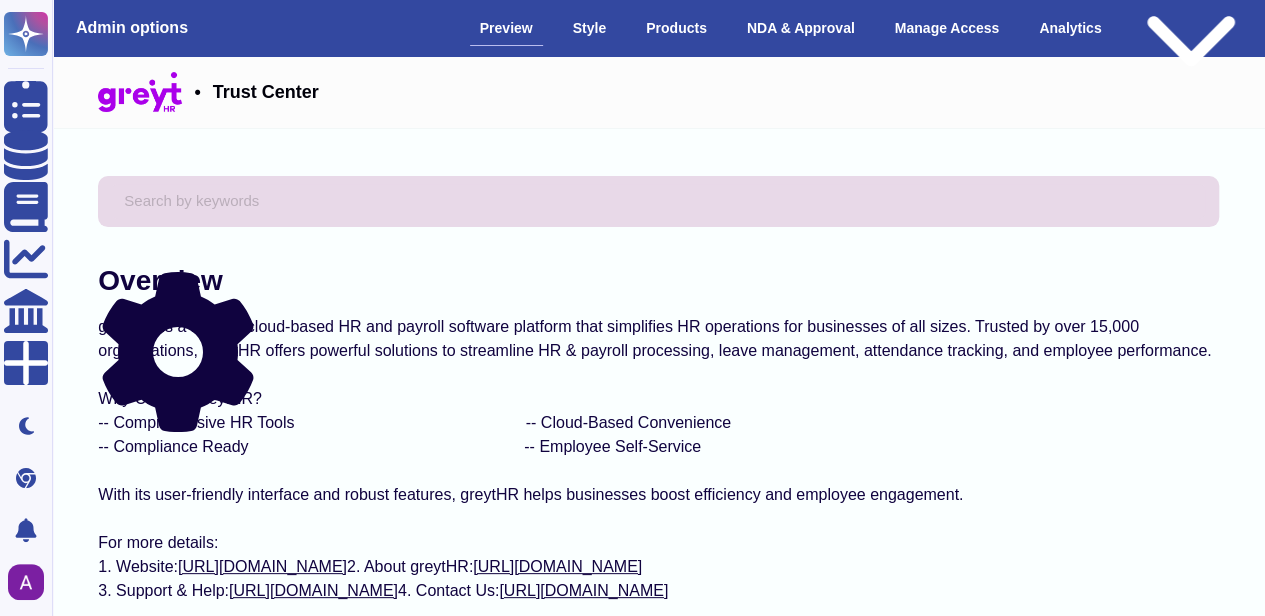 click on "Preview" at bounding box center [506, 28] 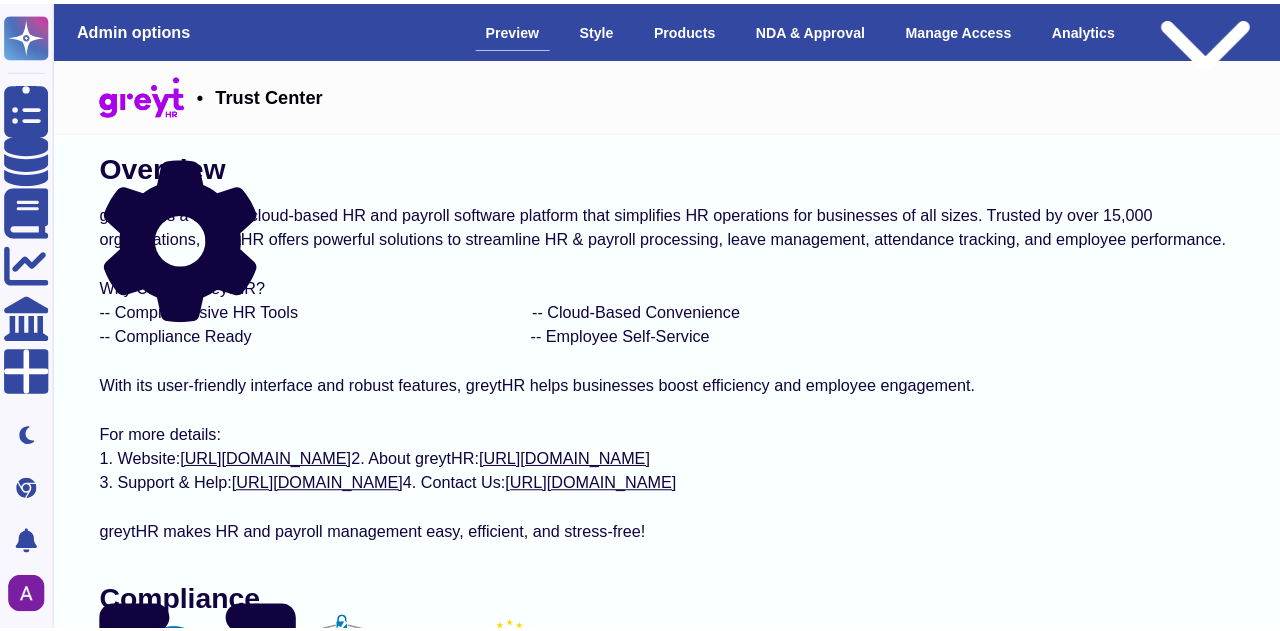 scroll, scrollTop: 120, scrollLeft: 0, axis: vertical 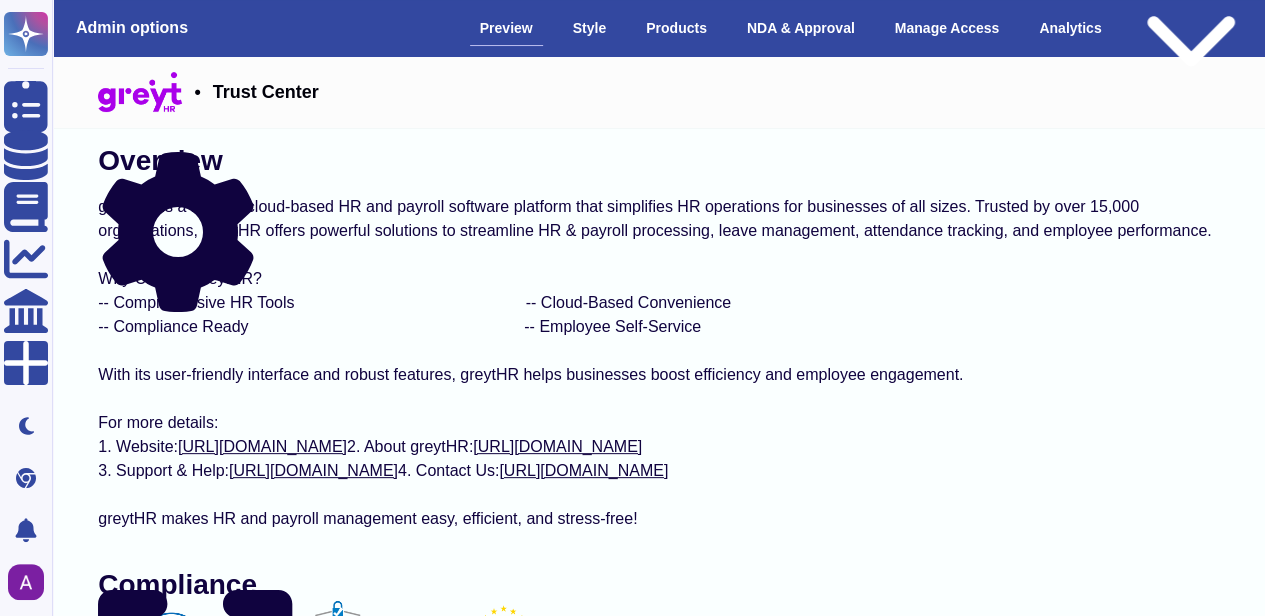 click 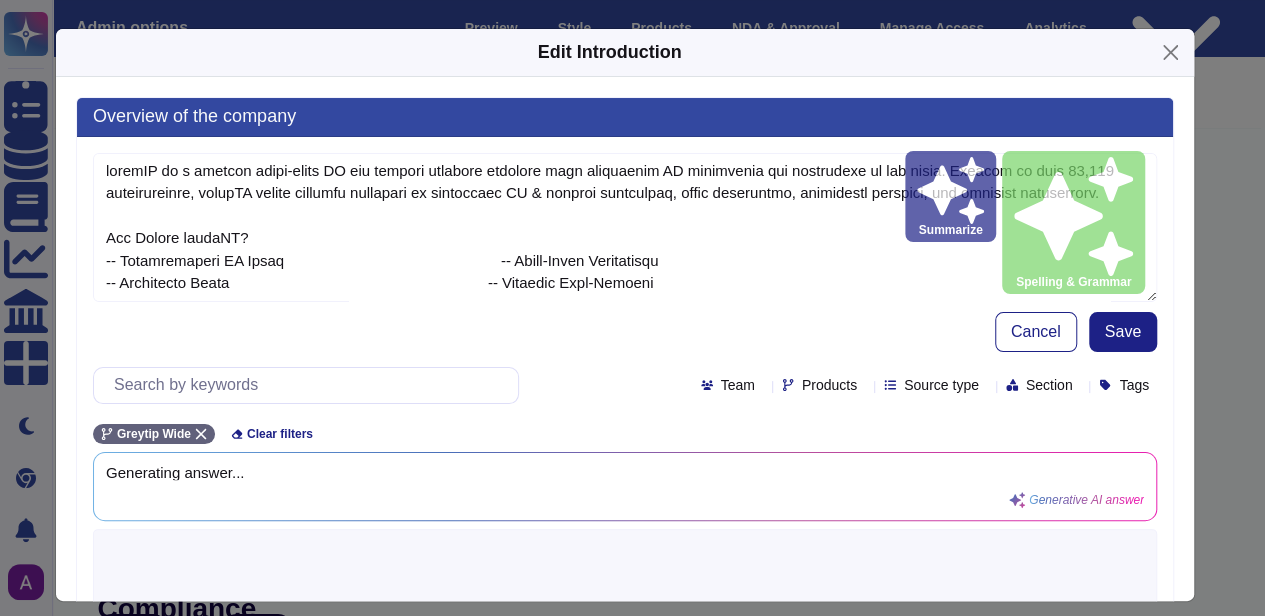 type on "greytHR is a leading cloud-based HR and payroll software platform that simplifies HR operations for businesses of all sizes. Trusted by over 15,000 organizations, greytHR offers powerful solutions to streamline HR & payroll processing, leave management, attendance tracking, and employee performance.
Why Choose greytHR?
-- Comprehensive HR Tools                                                    -- Cloud-Based Convenience
-- Compliance Ready                                                              -- Employee Self-Service
With its user-friendly interface and robust features, greytHR helps businesses boost efficiency and employee engagement.
For more details:
1. Website: [URL][DOMAIN_NAME]                                                         2. About greytHR: [URL][DOMAIN_NAME]
3. Support & Help: [URL][DOMAIN_NAME]                       4. Contact Us: [URL][DOMAIN_NAME]
greytHR makes HR and payroll management easy, efficient, and stress..." 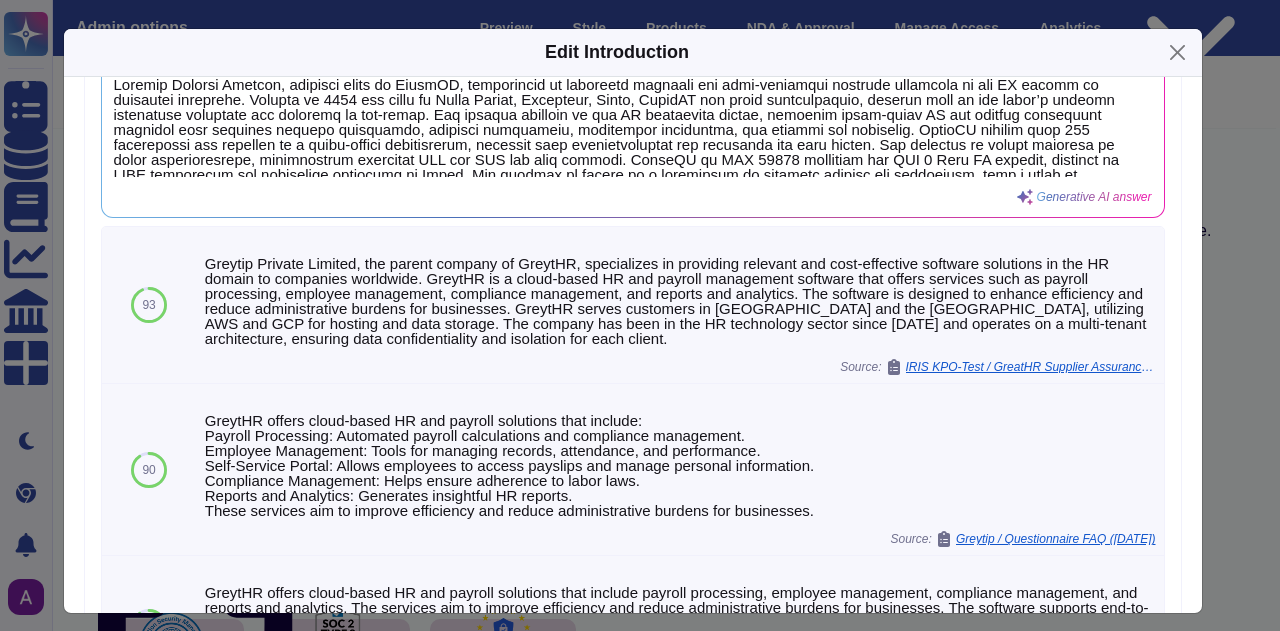 scroll, scrollTop: 434, scrollLeft: 0, axis: vertical 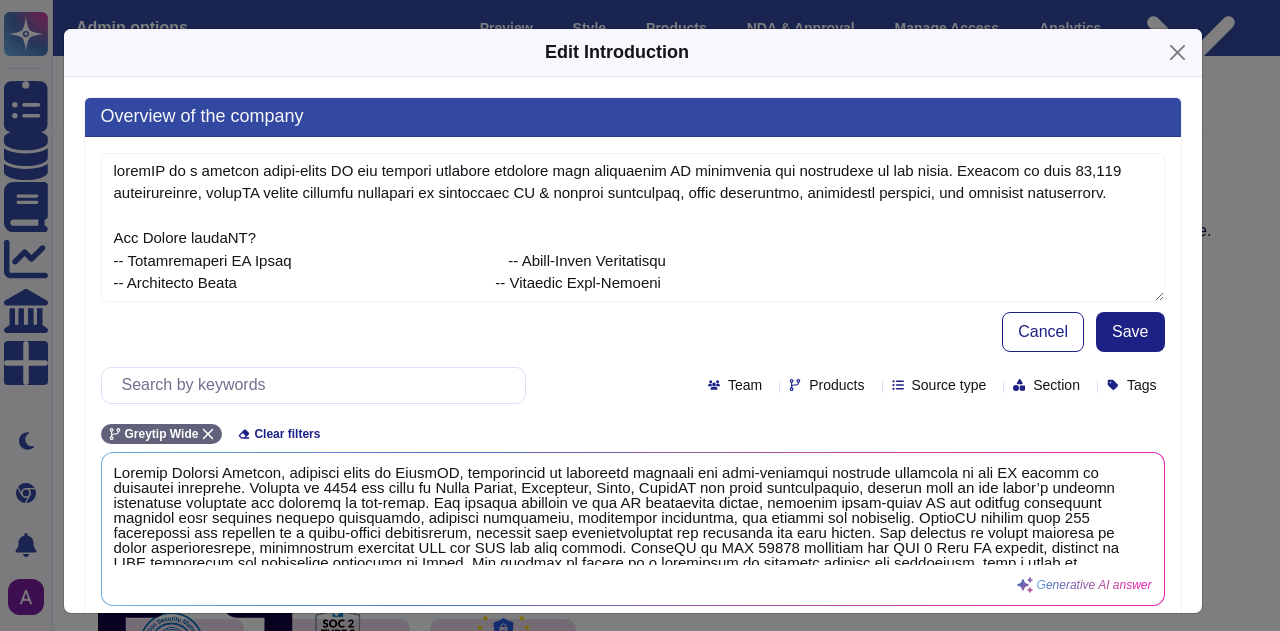 click 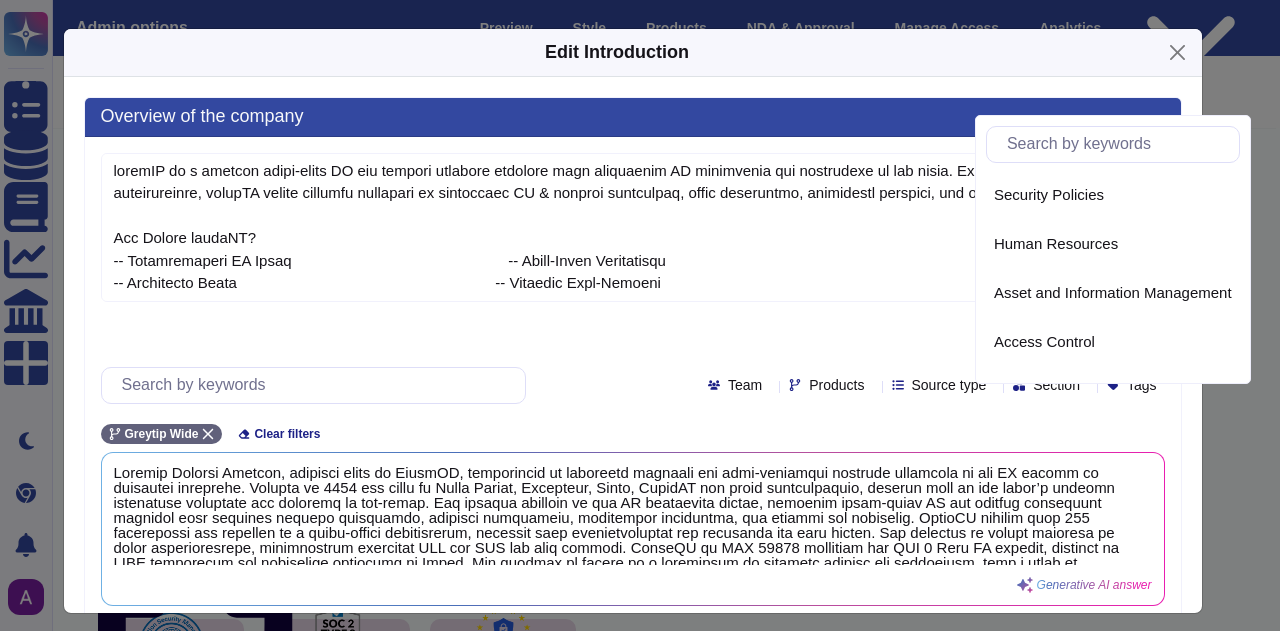 click on "Security Policies Human Resources Asset and Information Management Access Control Encryption Network Security Operational procedures Changement management & SDLC Vendor Management Availability Physical Security Compliance Mobile devices Hosting Backups Event Logging Threat management Incident management Business Continuity & DR Privacy ESG Generic information" at bounding box center (1113, 249) 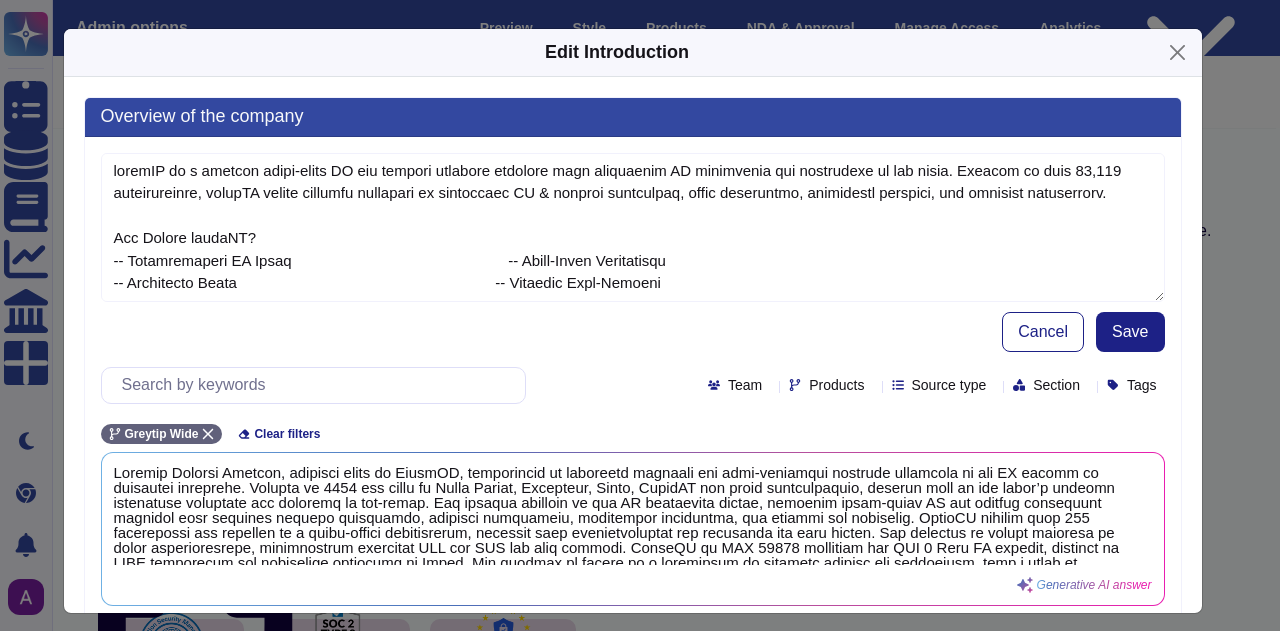 click on "Cancel Save Team Products Source type Section Tags Greytip Wide Clear filters Generative AI answer Use 93 Greytip Private Limited, the parent company of GreytHR, specializes in providing relevant and cost-effective software solutions in the HR domain to companies worldwide. GreytHR is a cloud-based HR and payroll management software that offers services such as payroll processing, employee management, compliance management, and reports and analytics. The software is designed to enhance efficiency and reduce administrative burdens for businesses. GreytHR serves customers in [GEOGRAPHIC_DATA] and the [GEOGRAPHIC_DATA], utilizing AWS and GCP for hosting and data storage. The company has been in the HR technology sector since [DATE] and operates on a multi-tenant architecture, ensuring data confidentiality and isolation for each client. Source: IRIS KPO-Test / GreatHR Supplier Assurance Questionnaire GreytHr (002) Use 90 Source: Greytip / Questionnaire FAQ ([DATE]) Use 90 Source: Use 90 Source: Use 90 Source: Use" at bounding box center (633, 584) 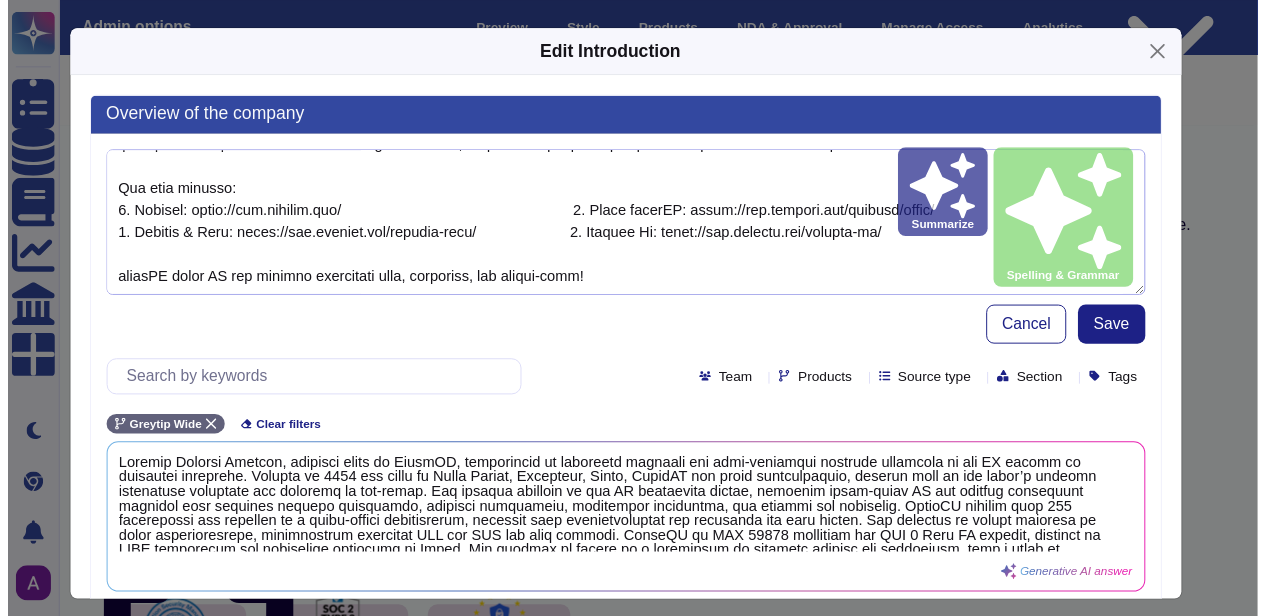 scroll, scrollTop: 202, scrollLeft: 0, axis: vertical 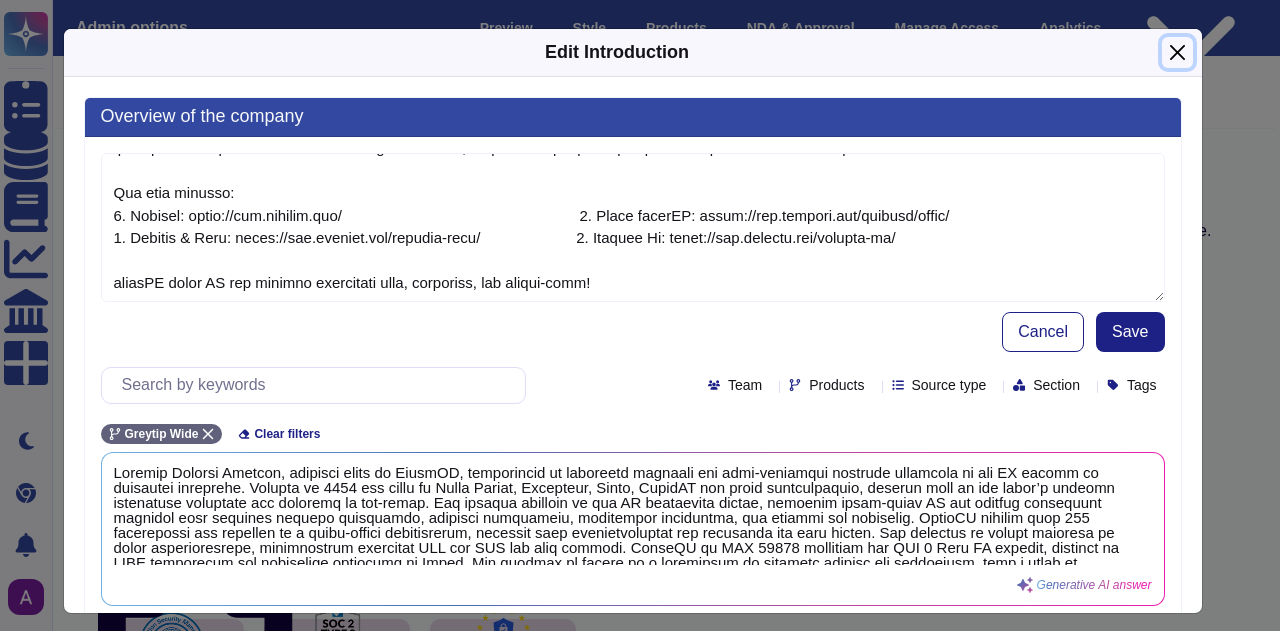 click at bounding box center [1177, 52] 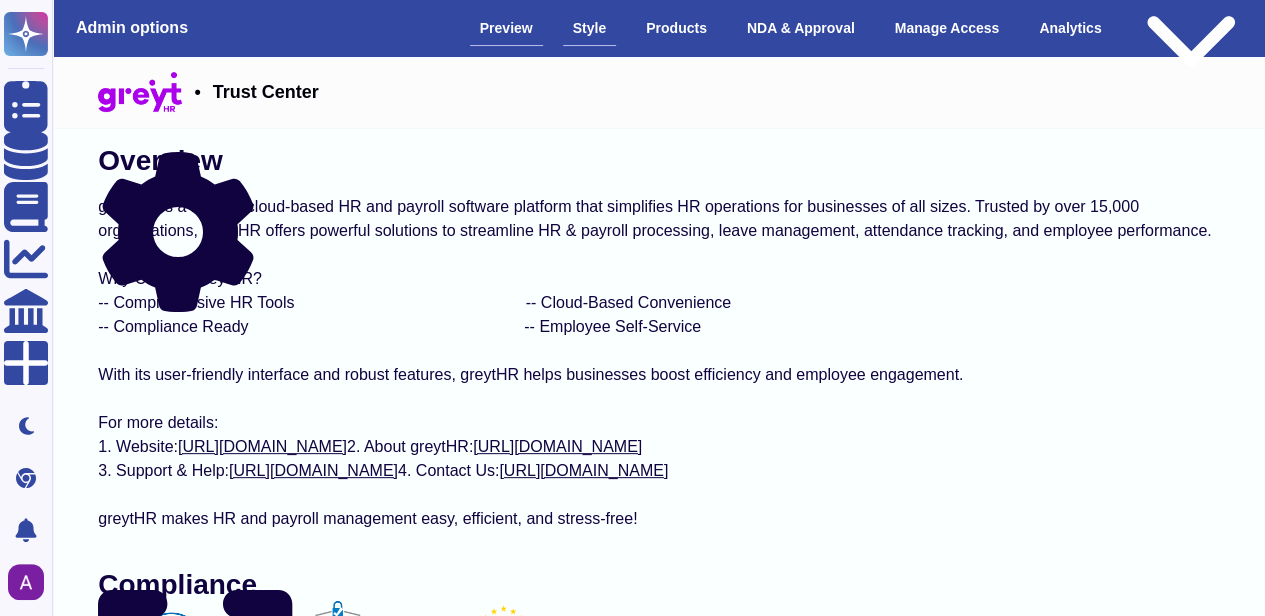 click on "Style" at bounding box center [589, 28] 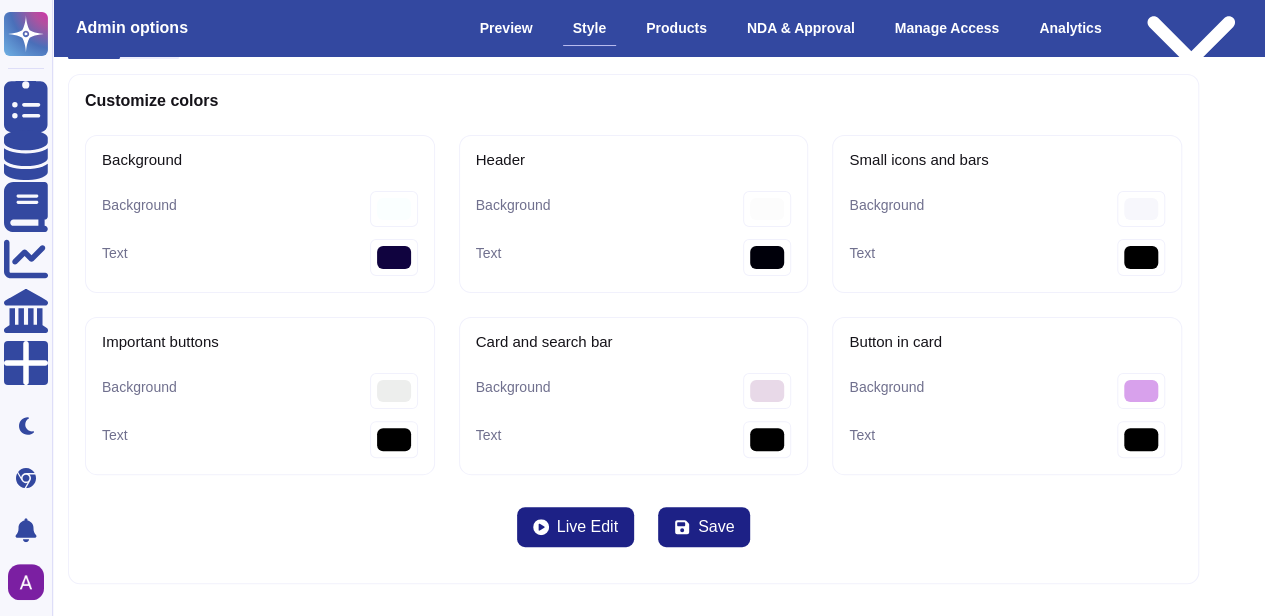 scroll, scrollTop: 0, scrollLeft: 0, axis: both 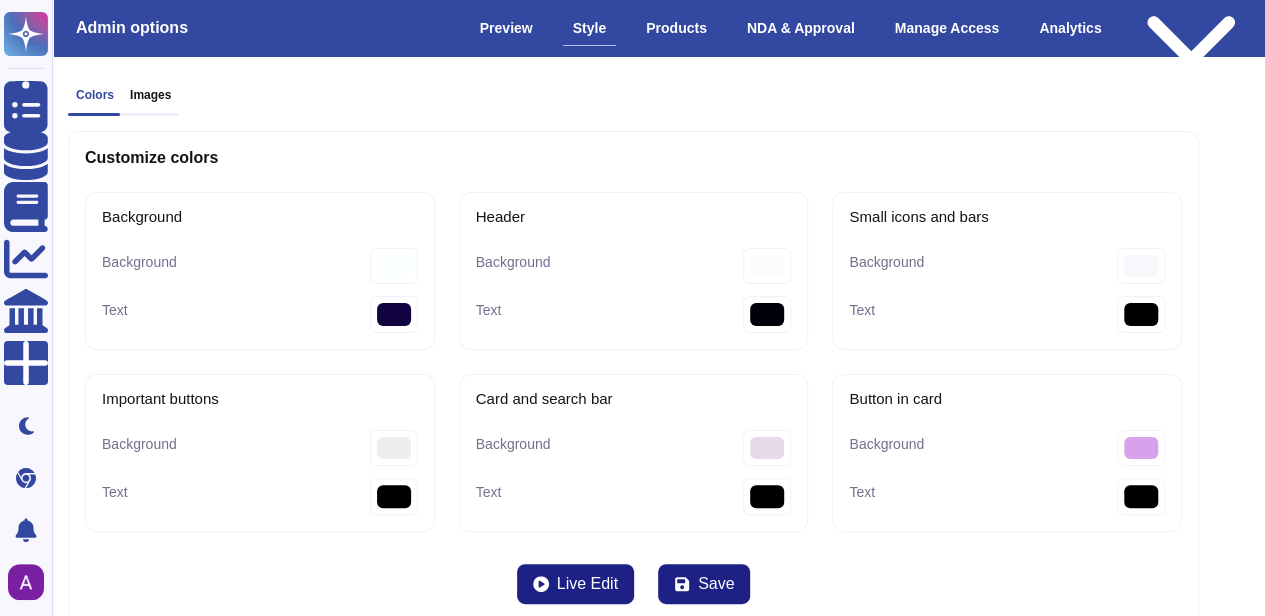 click on "Colors Images Customize colors Background Background #faffff Text #10033f Header Background #fcfcfc Text #00000a Small icons and bars Background #f7f7fc Text #000000 Important buttons Background #edeeed Text #000000 Card and search bar Background #e8d9e8 Text #000000 Button in card Background #d8a1ec Text #000000 Live Edit Save" at bounding box center (633, 364) 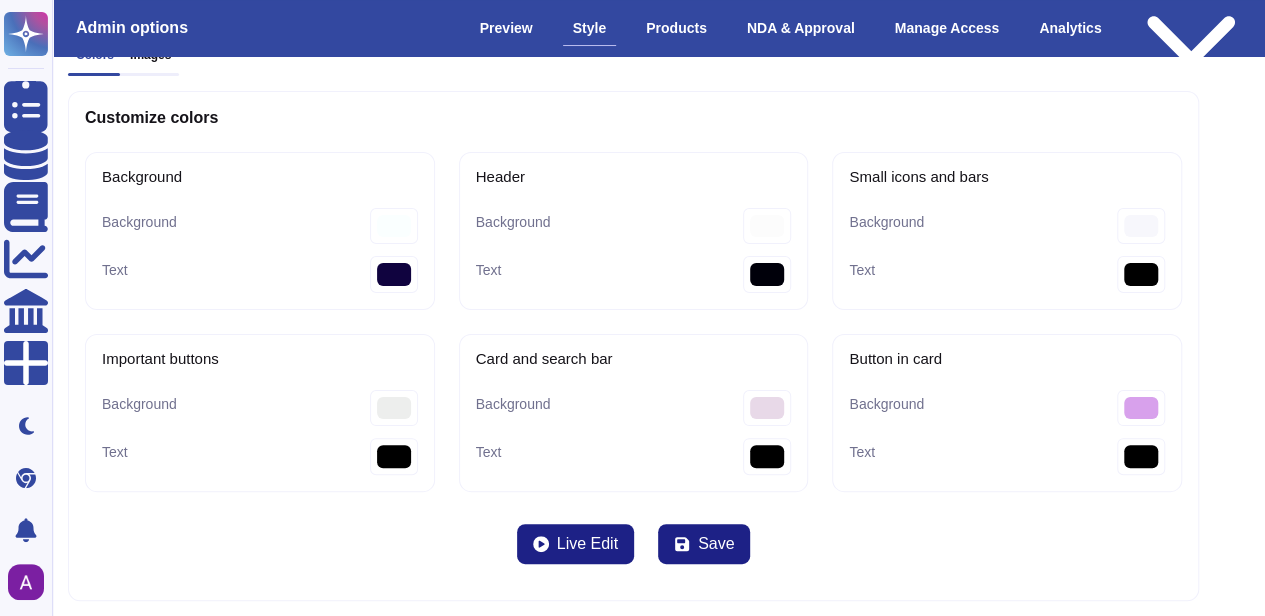scroll, scrollTop: 54, scrollLeft: 0, axis: vertical 